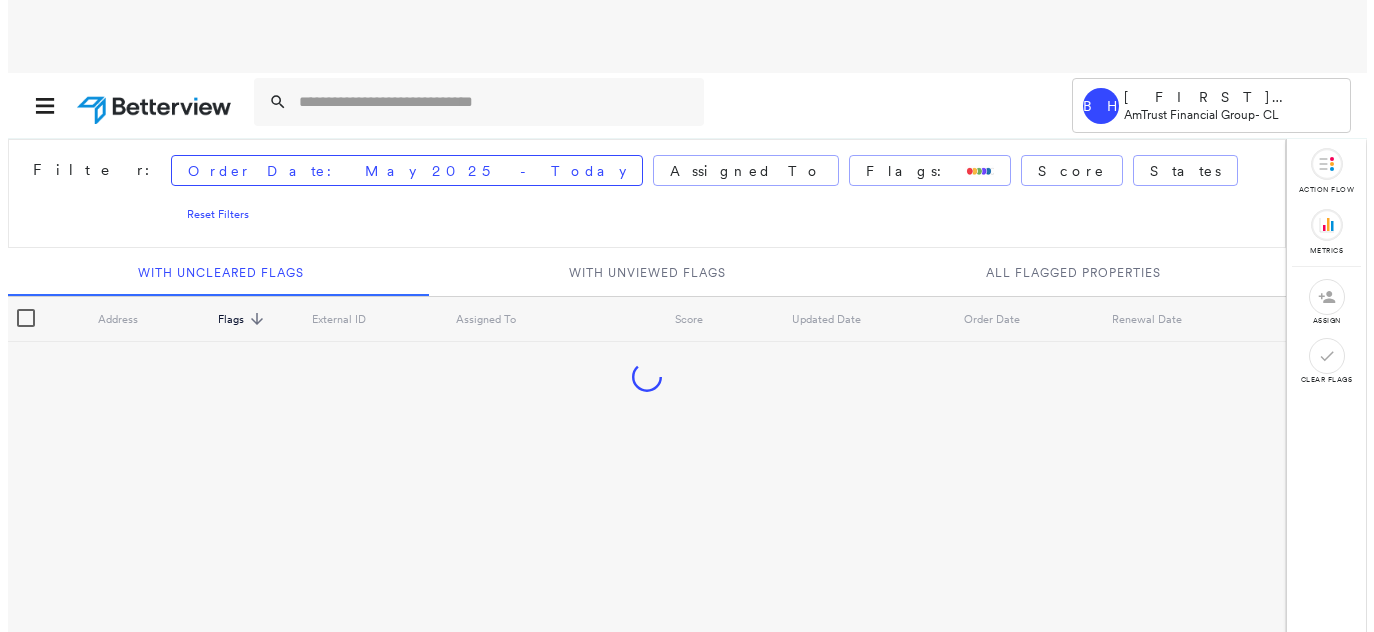 scroll, scrollTop: 0, scrollLeft: 0, axis: both 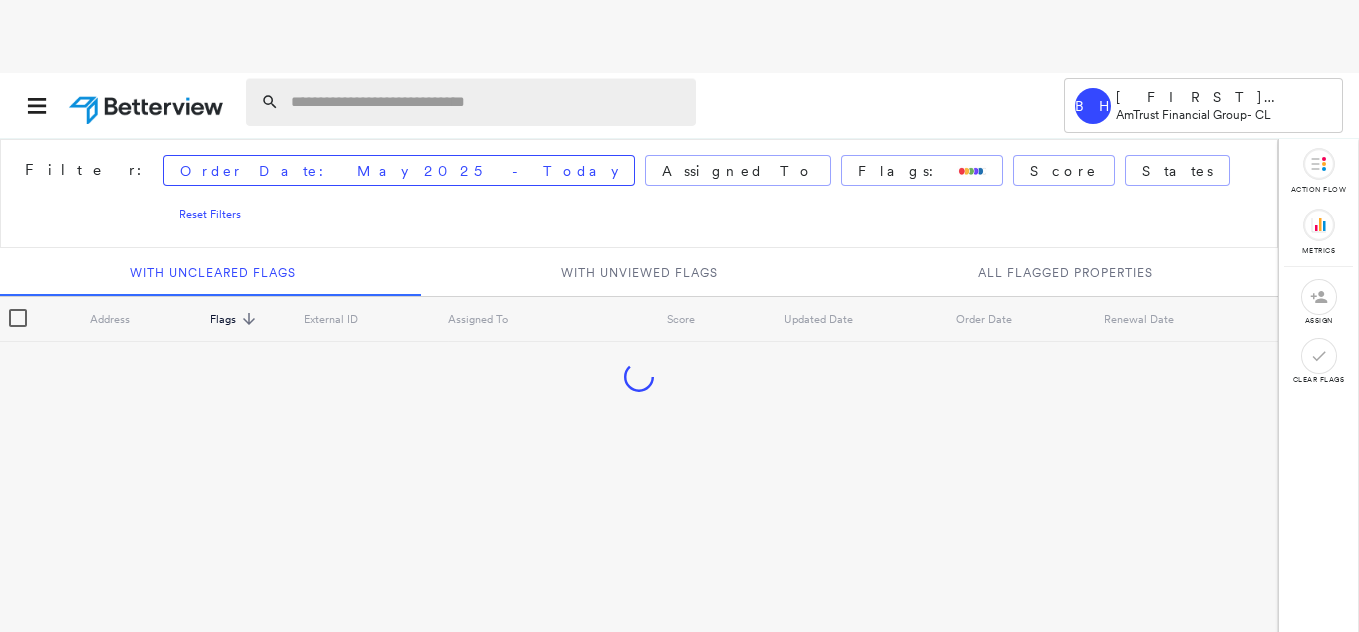 click at bounding box center [487, 102] 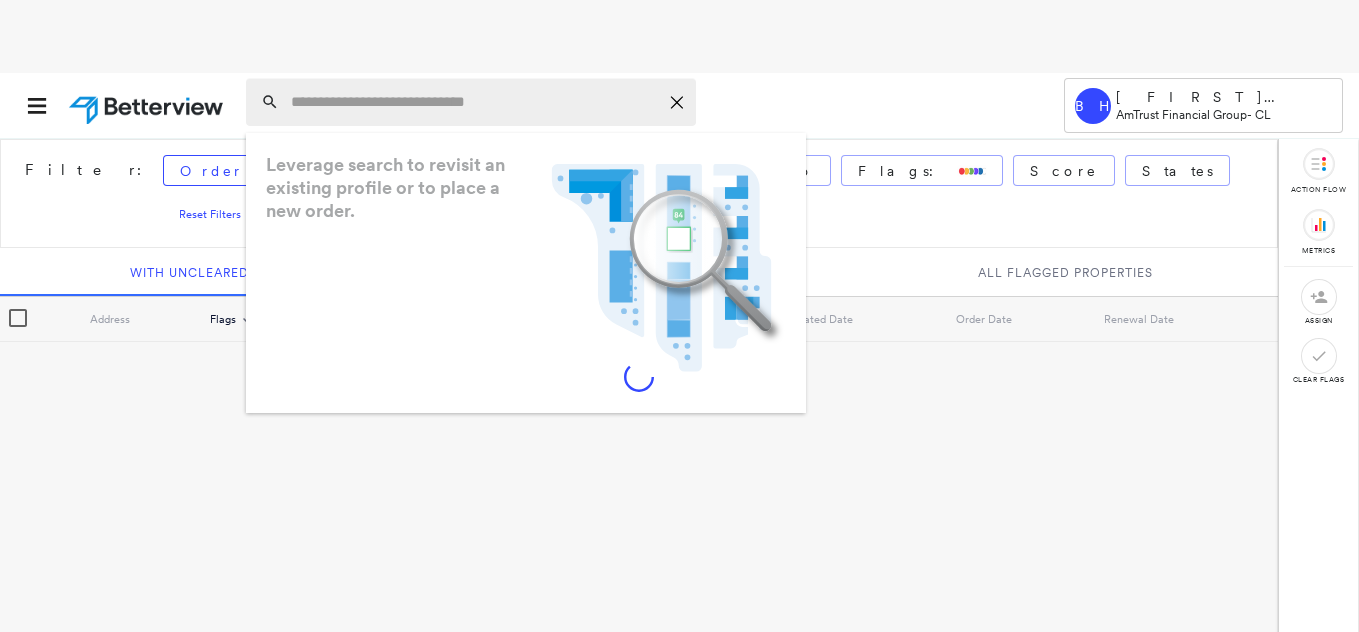 paste on "**********" 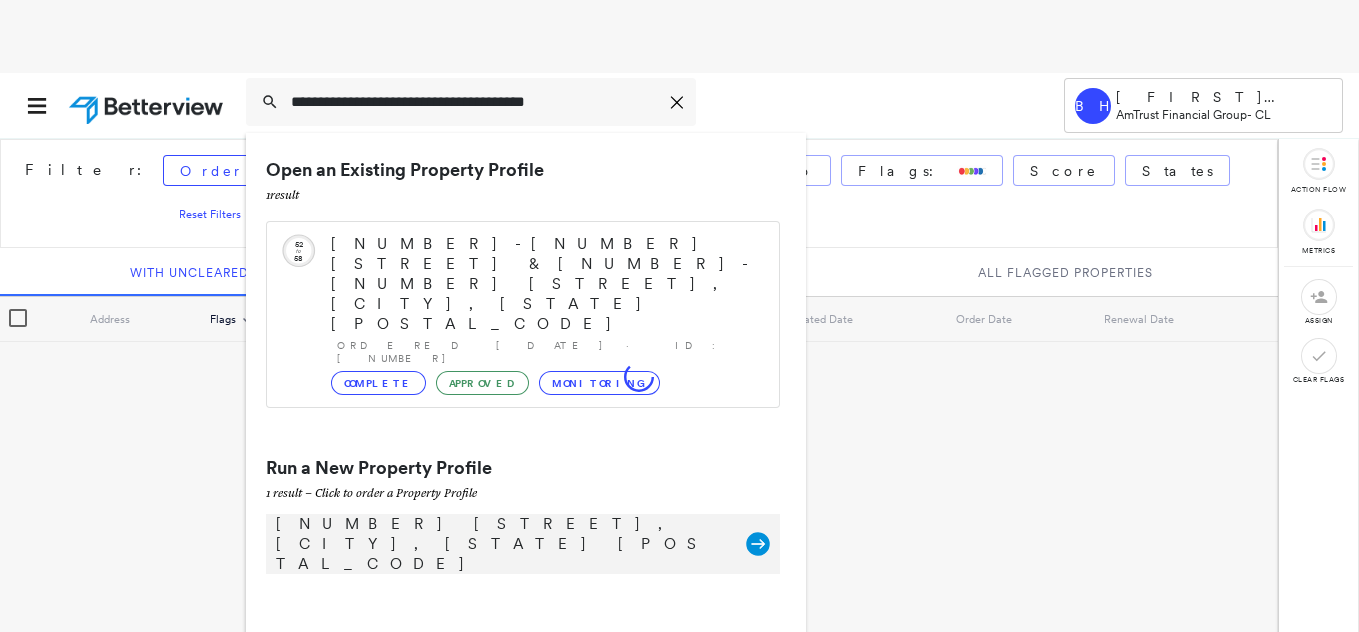 type on "**********" 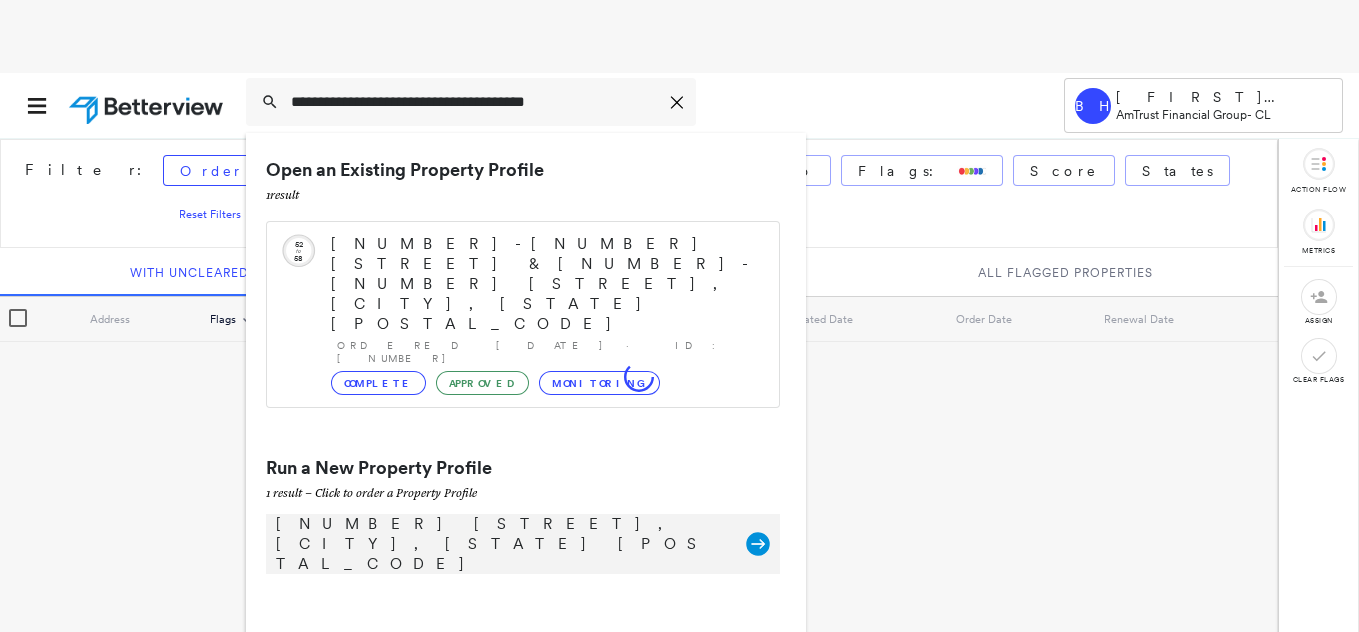click 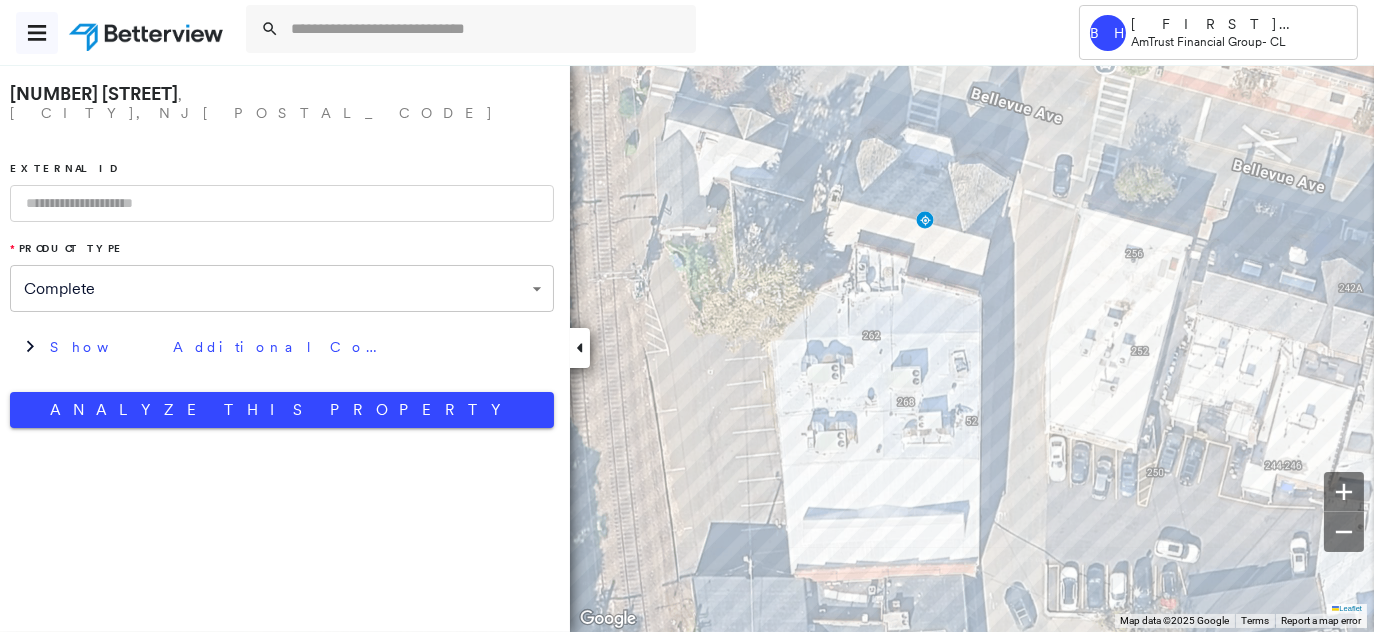 drag, startPoint x: 560, startPoint y: 402, endPoint x: 35, endPoint y: 36, distance: 639.98517 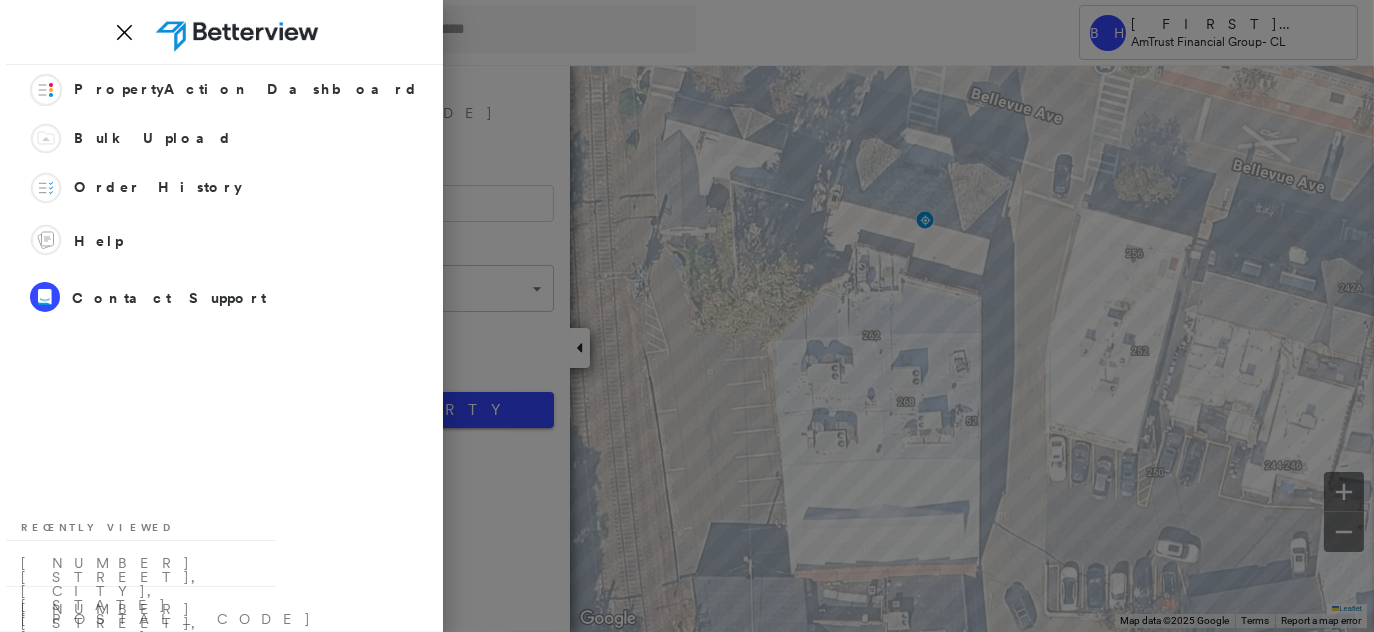 click at bounding box center (687, 316) 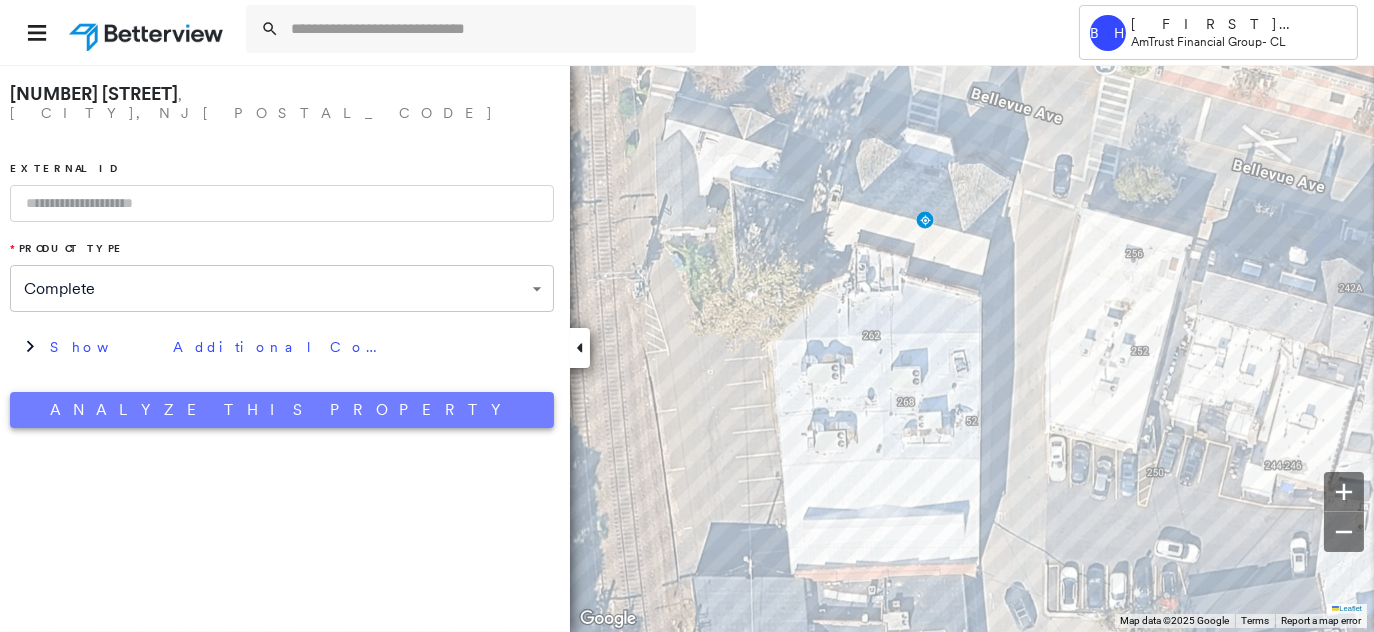 click on "Analyze This Property" at bounding box center [282, 410] 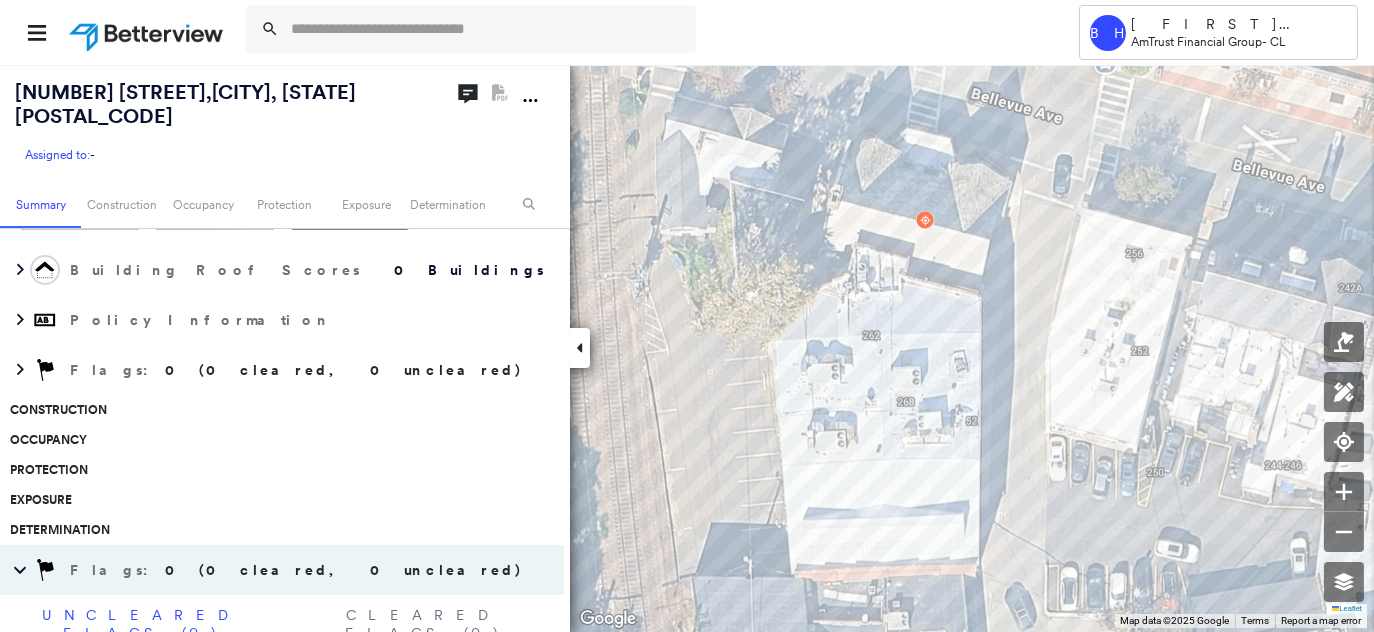 scroll, scrollTop: 200, scrollLeft: 0, axis: vertical 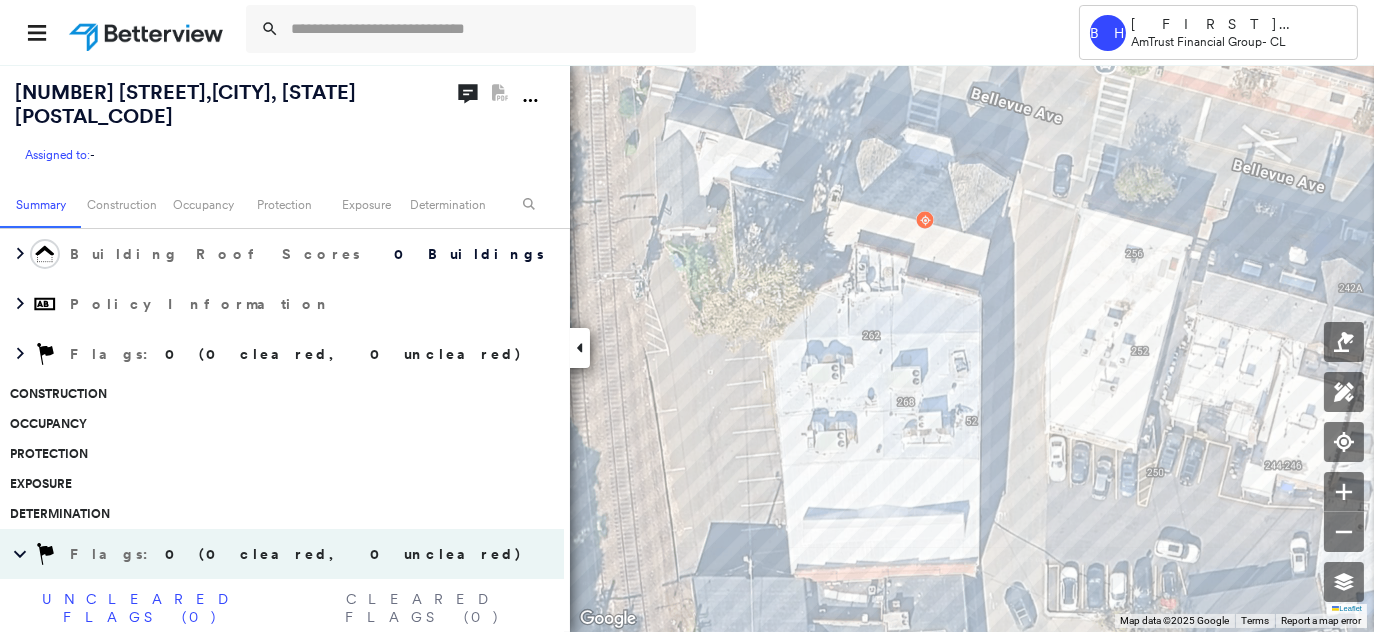 click on "Construction" at bounding box center (277, 394) 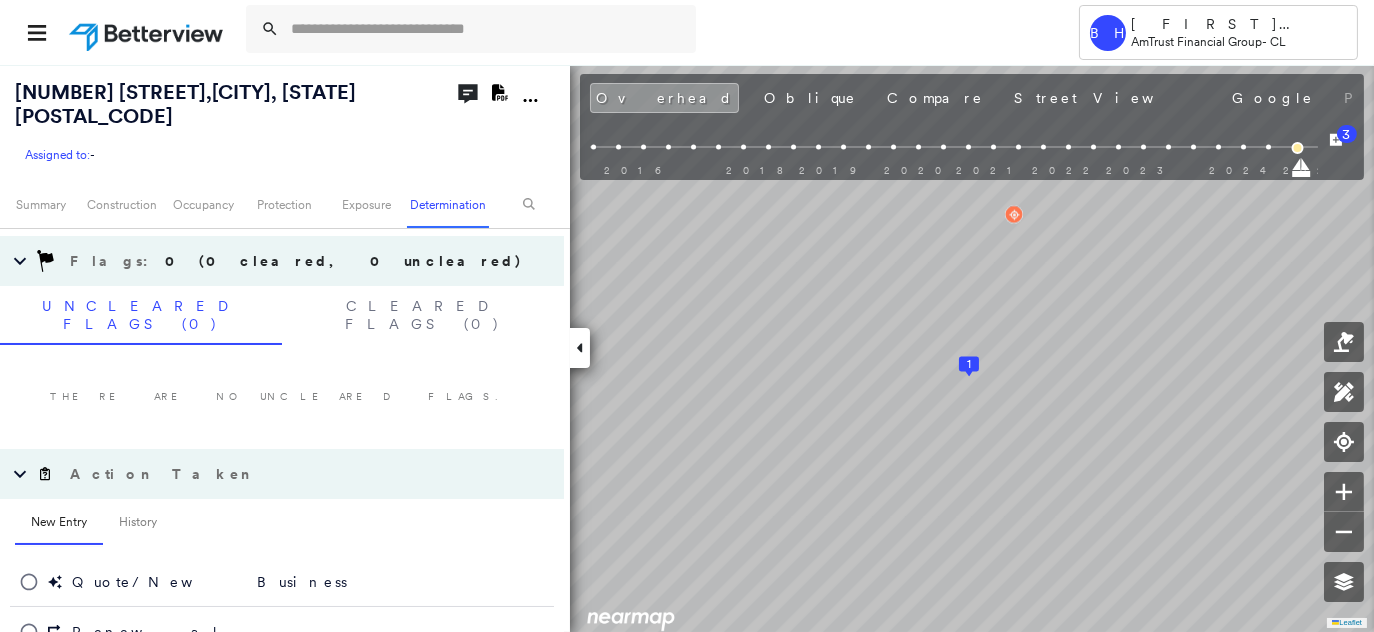 scroll, scrollTop: 1001, scrollLeft: 0, axis: vertical 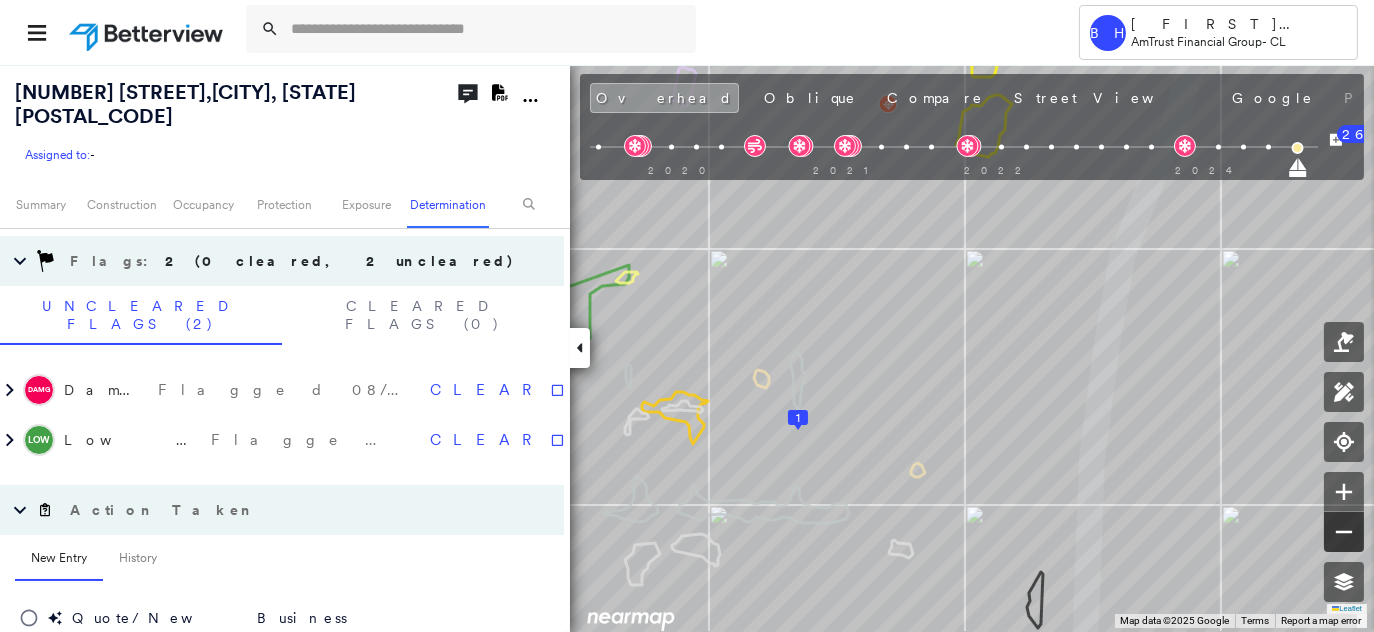 click 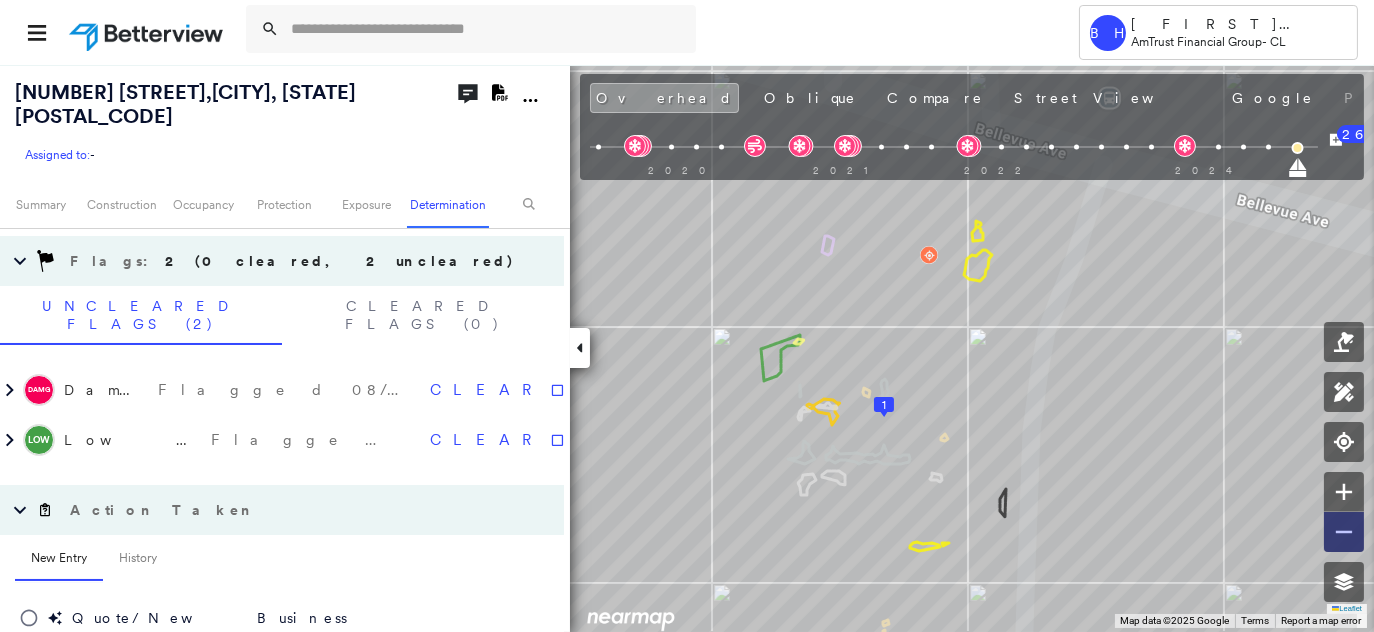 click 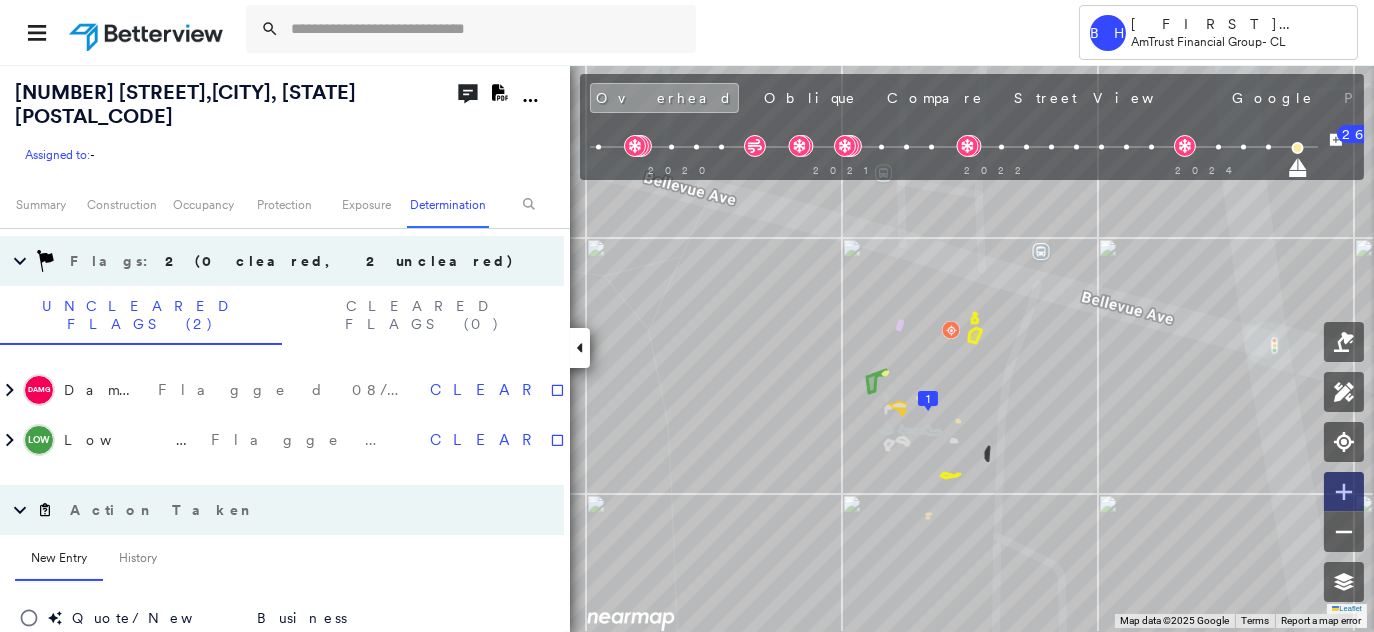 click 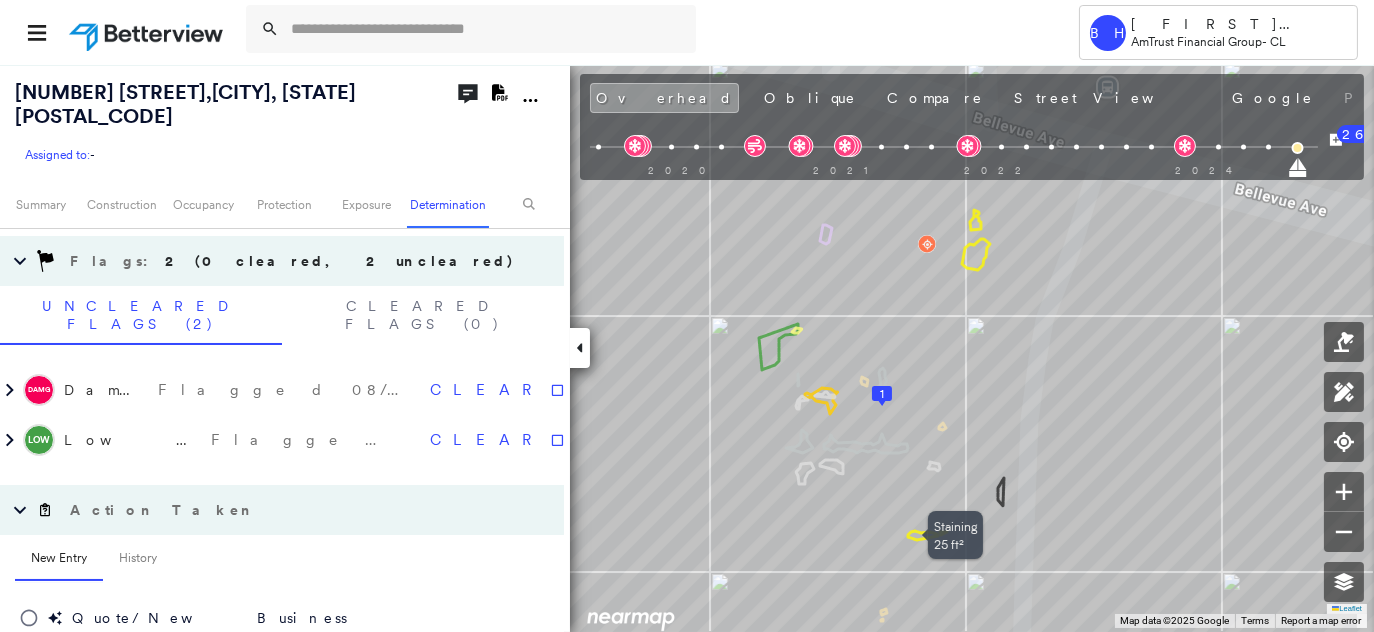 click at bounding box center [-21, 169] 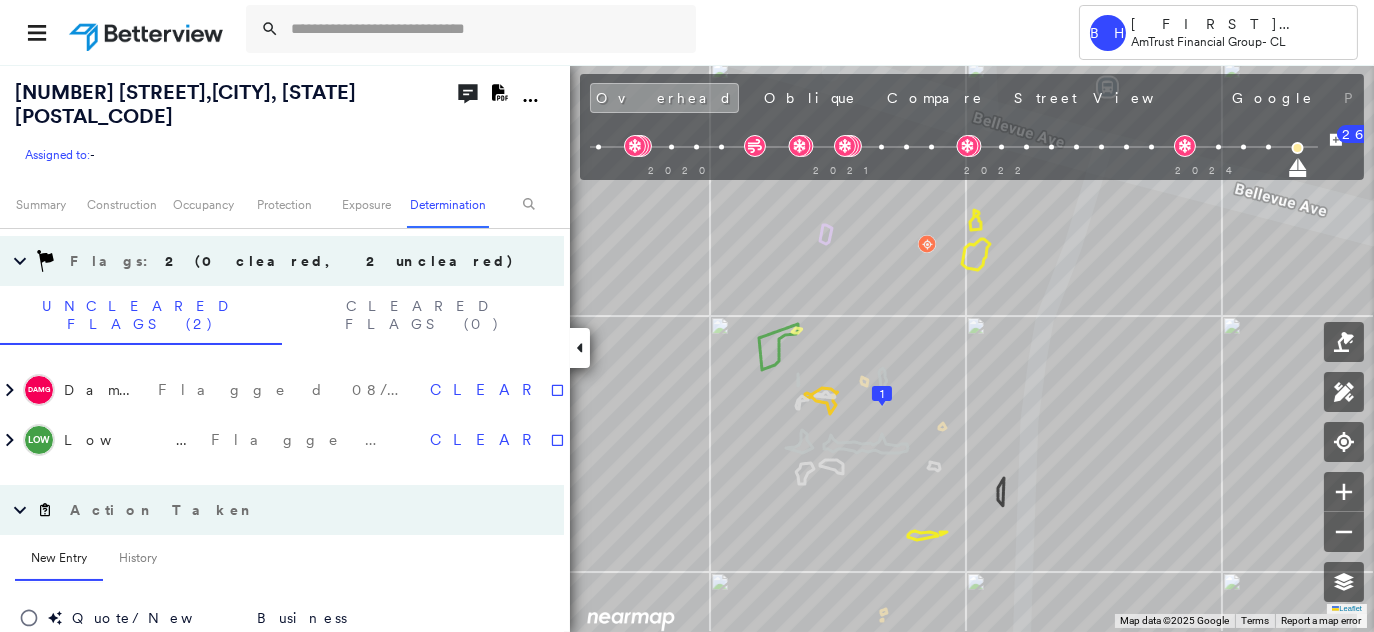 click 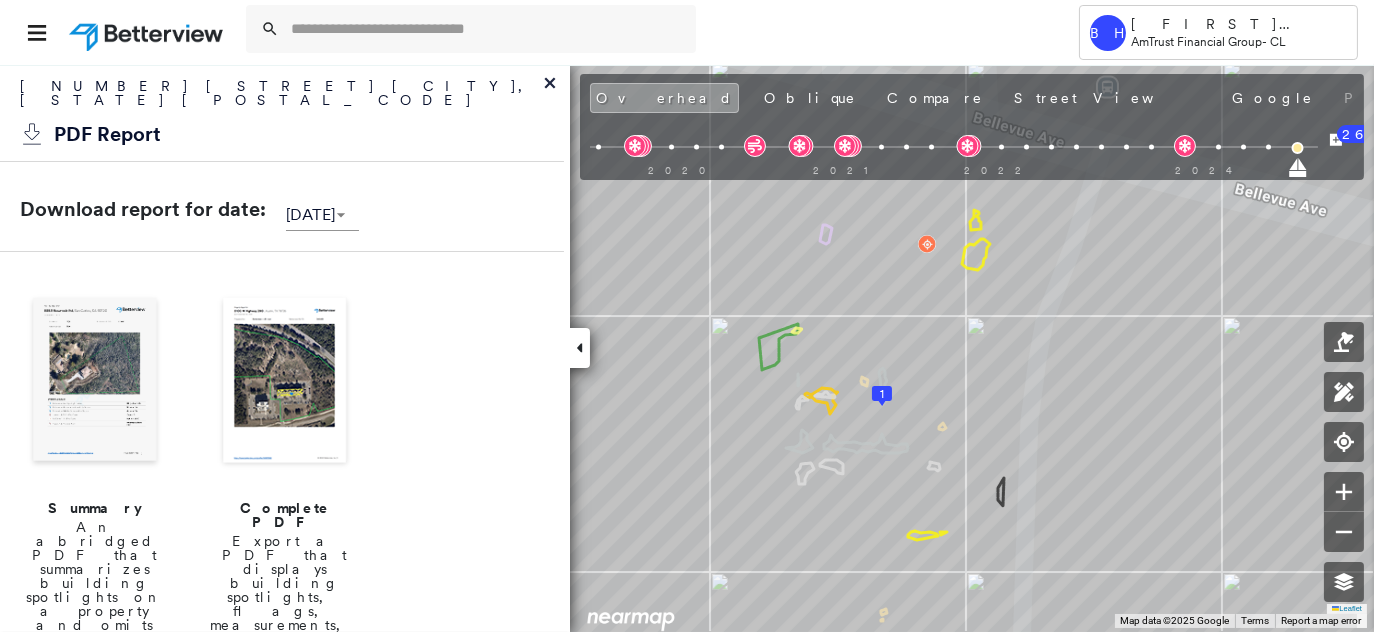 click at bounding box center [285, 382] 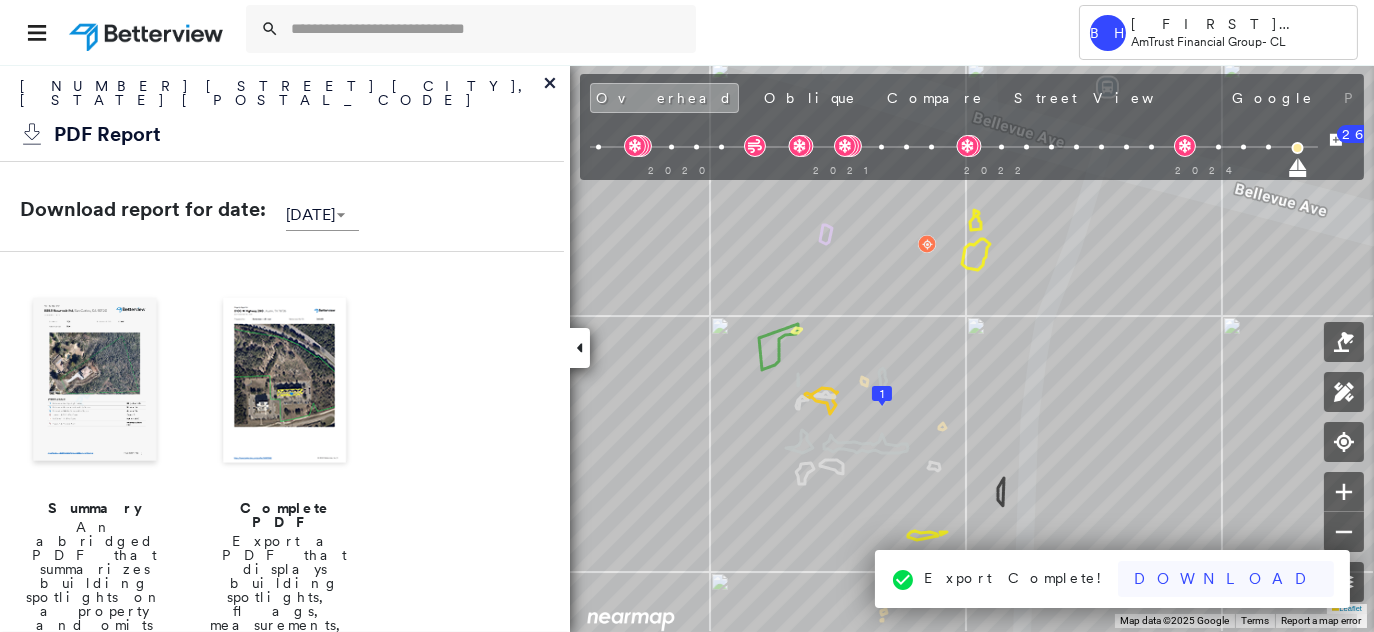 click on "Download" at bounding box center (1226, 579) 